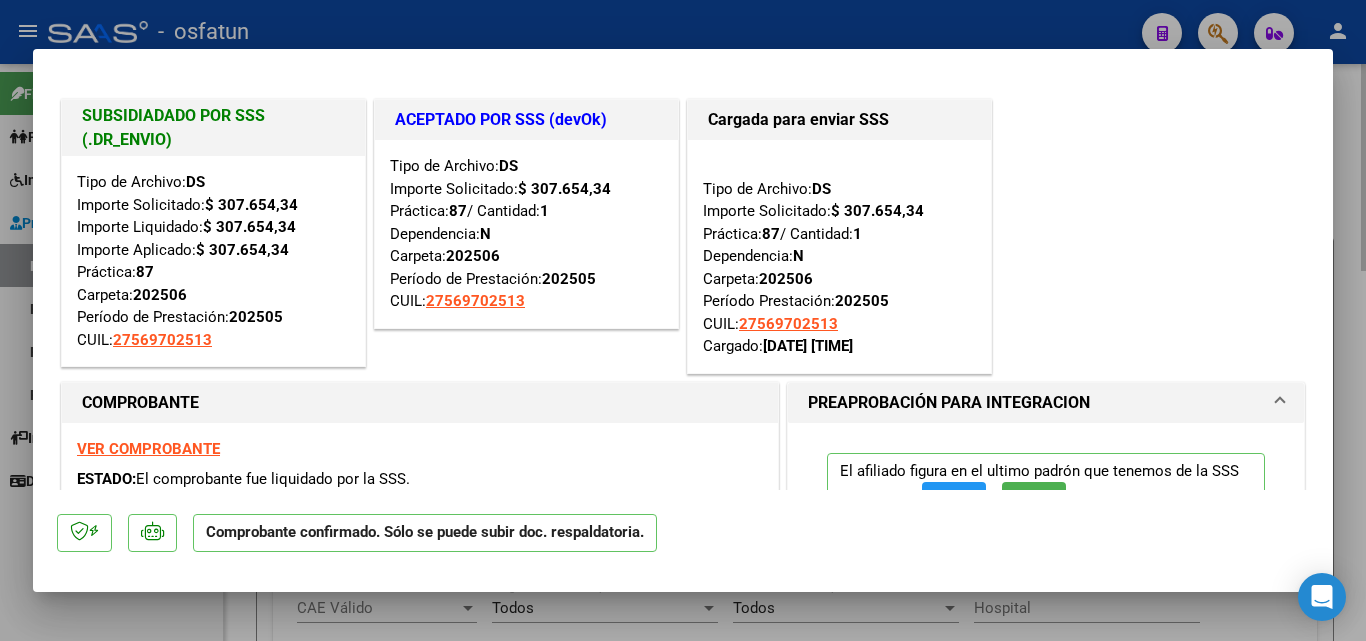 click at bounding box center (683, 320) 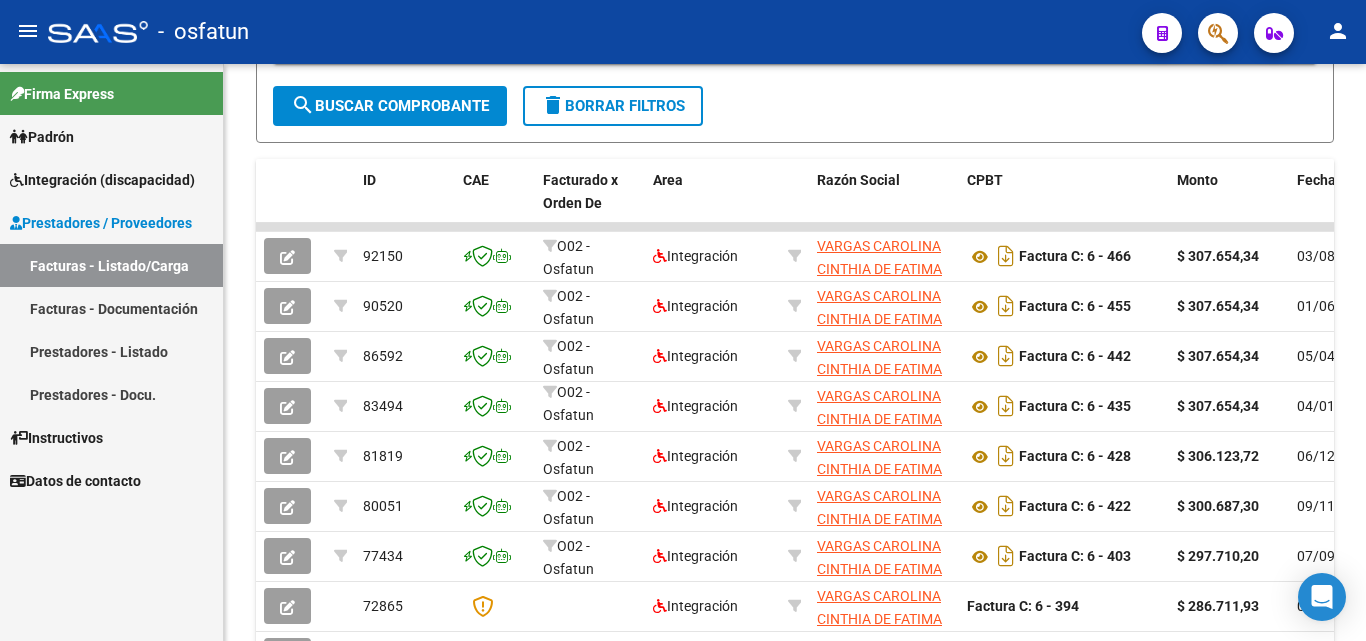 click on "Integración (discapacidad)" at bounding box center (102, 180) 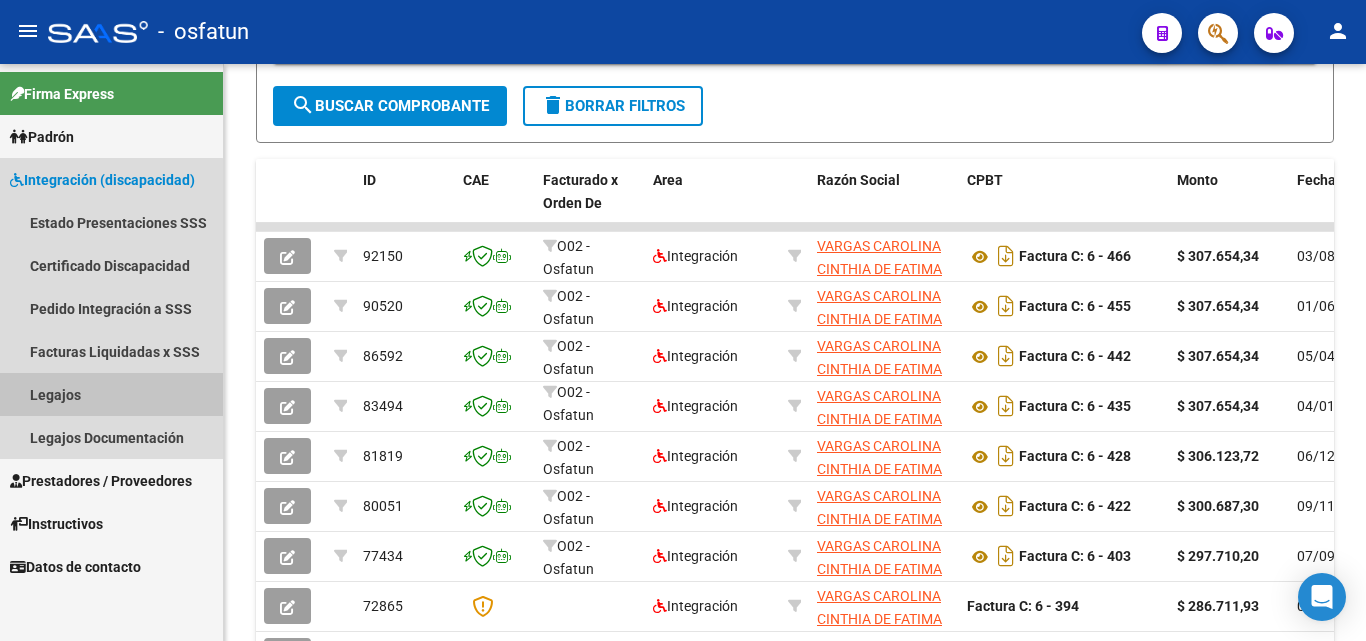 click on "Legajos" at bounding box center (111, 394) 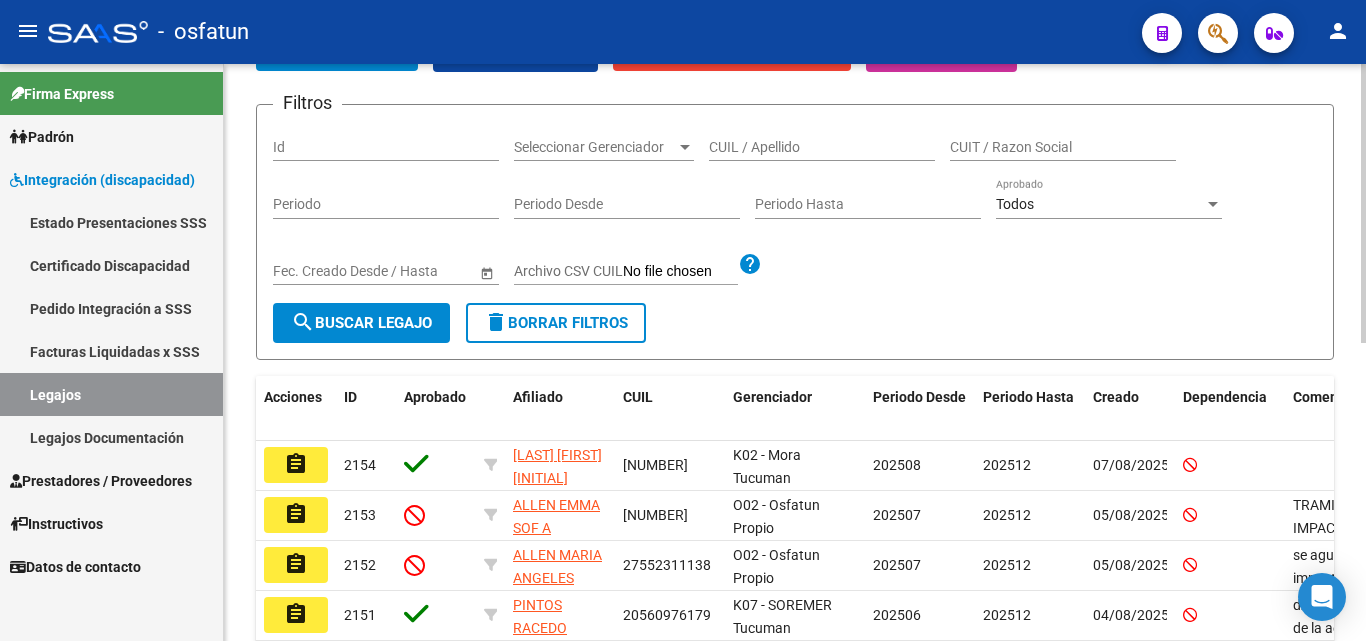 scroll, scrollTop: 0, scrollLeft: 0, axis: both 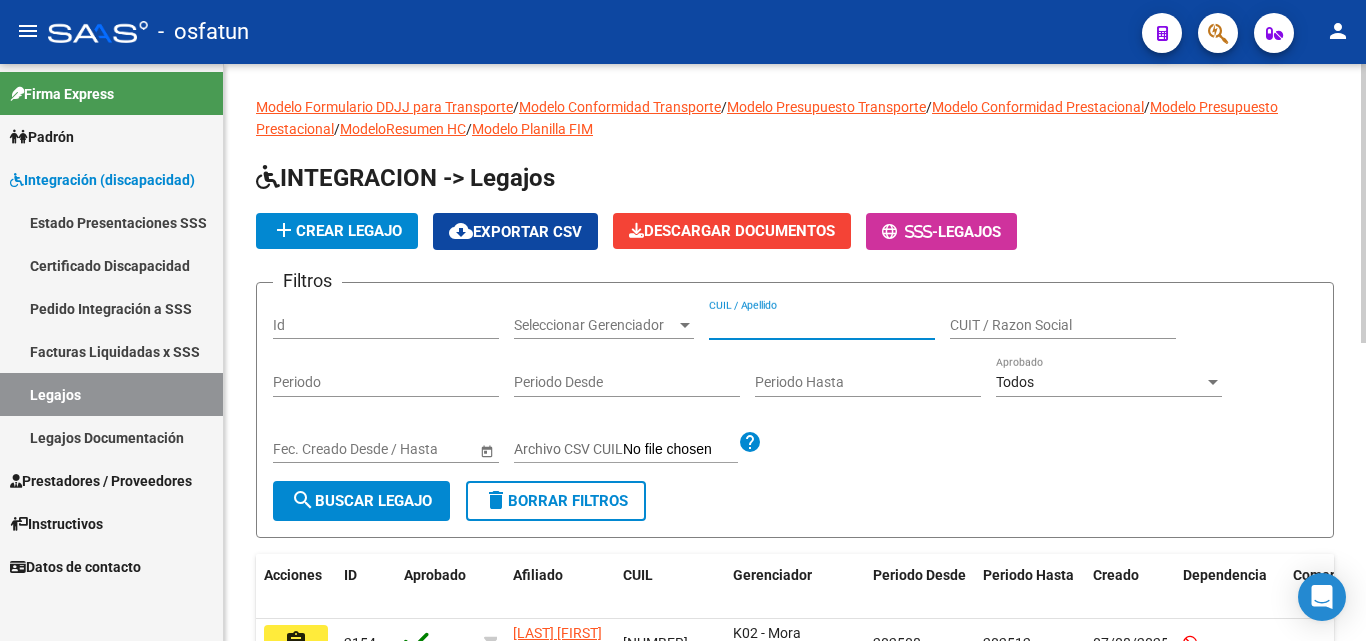 click on "CUIL / Apellido" at bounding box center (822, 325) 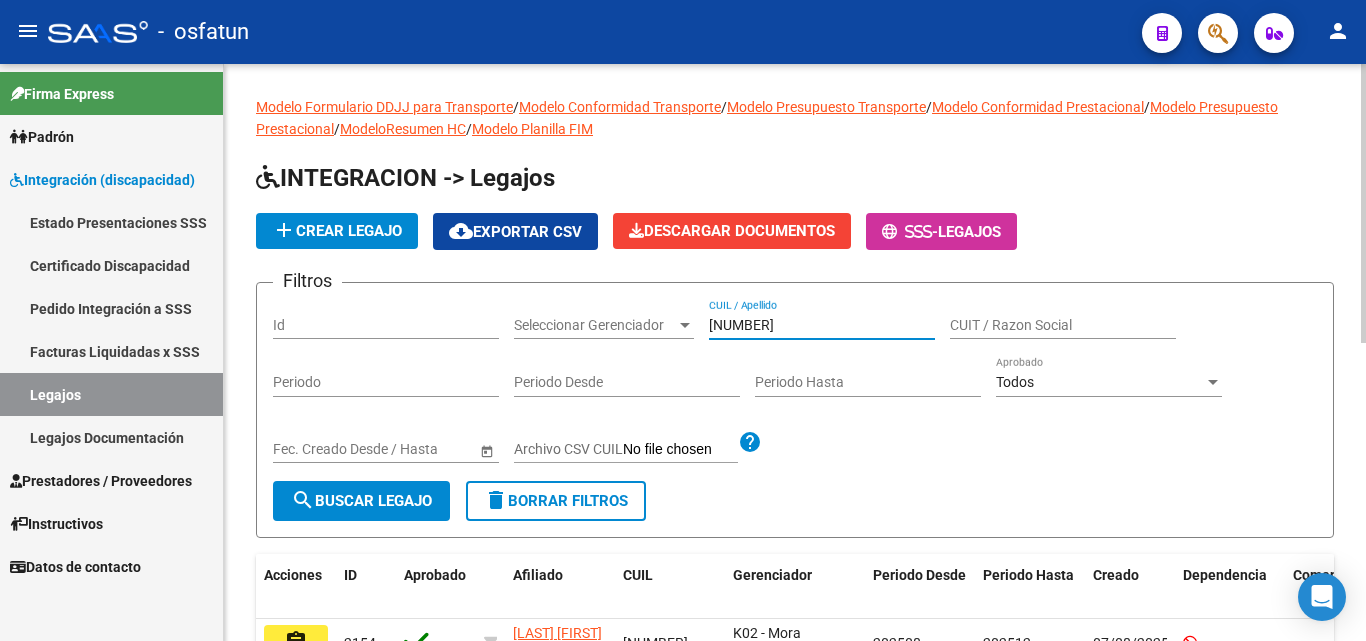 type on "[NUMBER]" 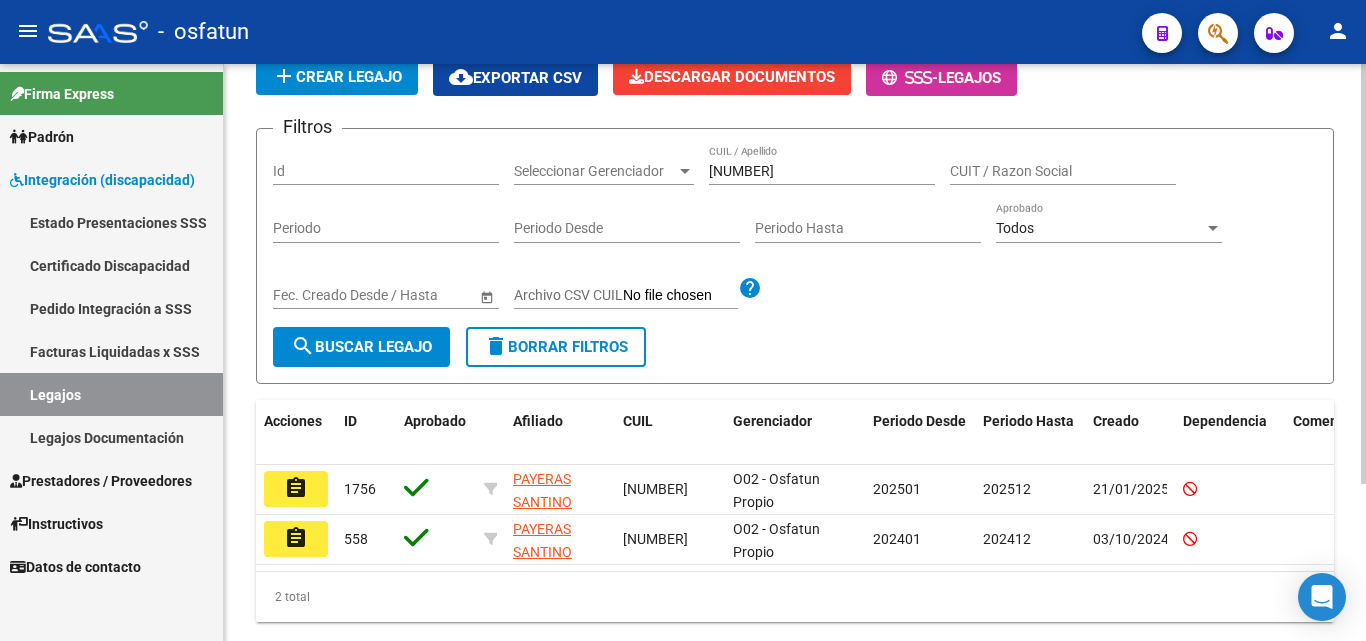 scroll, scrollTop: 200, scrollLeft: 0, axis: vertical 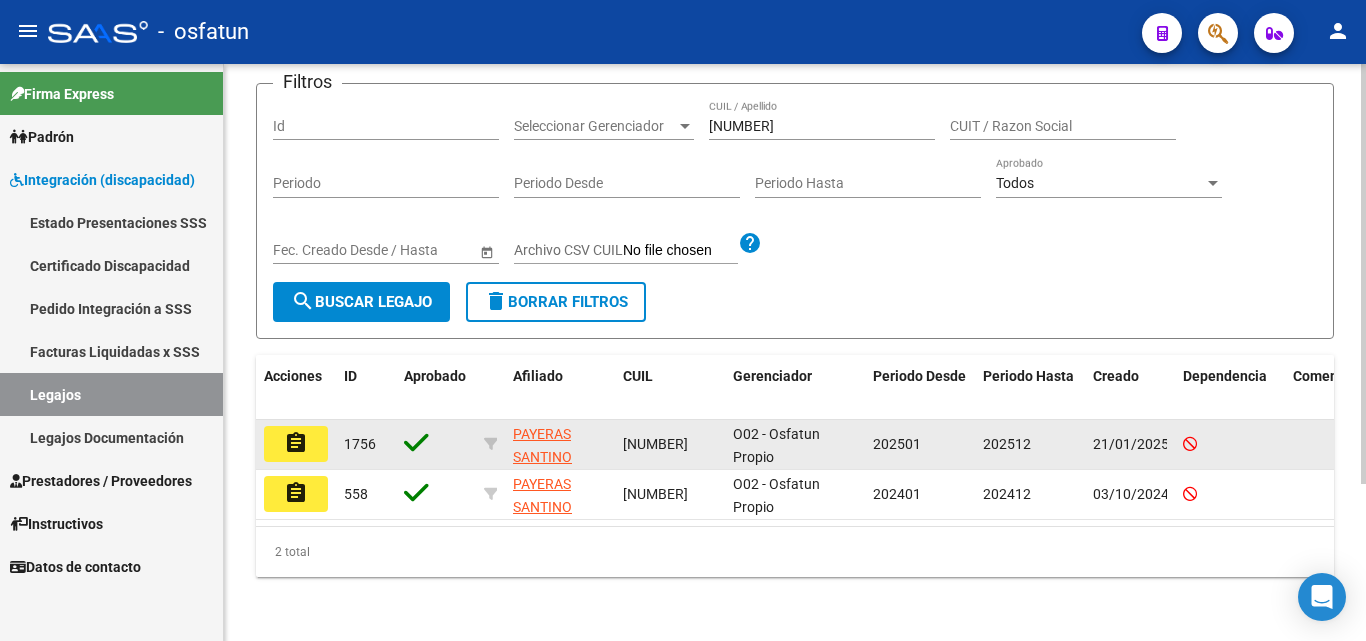 click on "assignment" 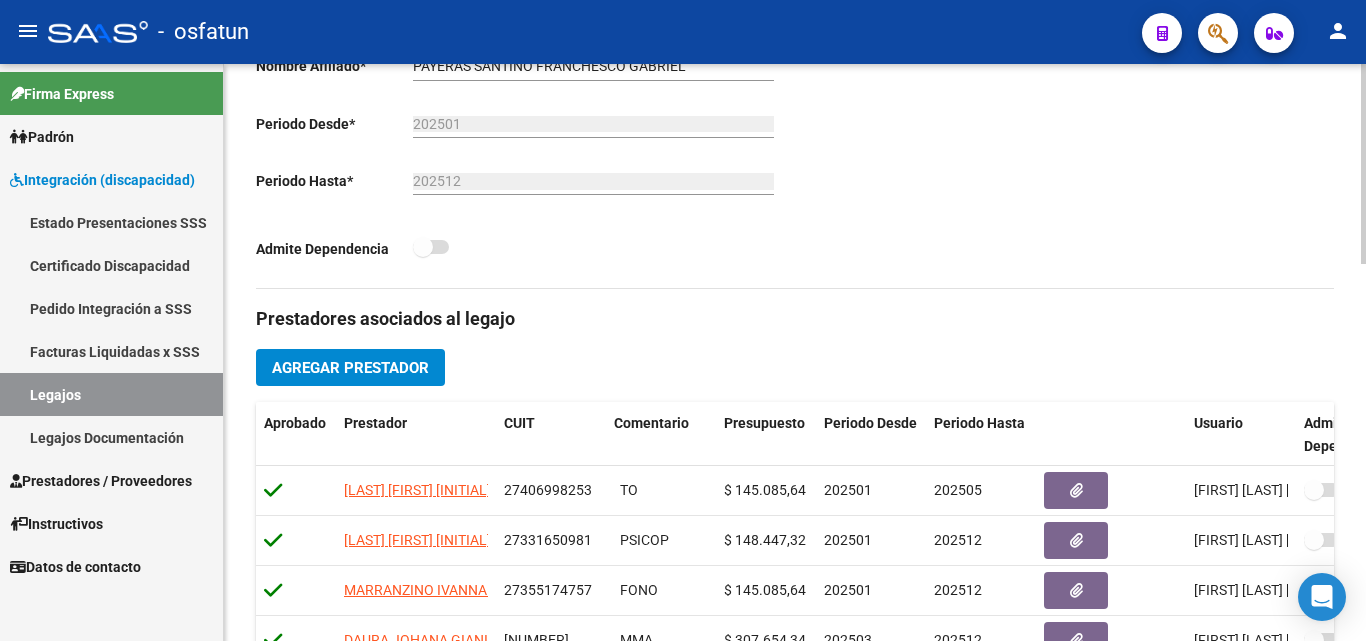scroll, scrollTop: 600, scrollLeft: 0, axis: vertical 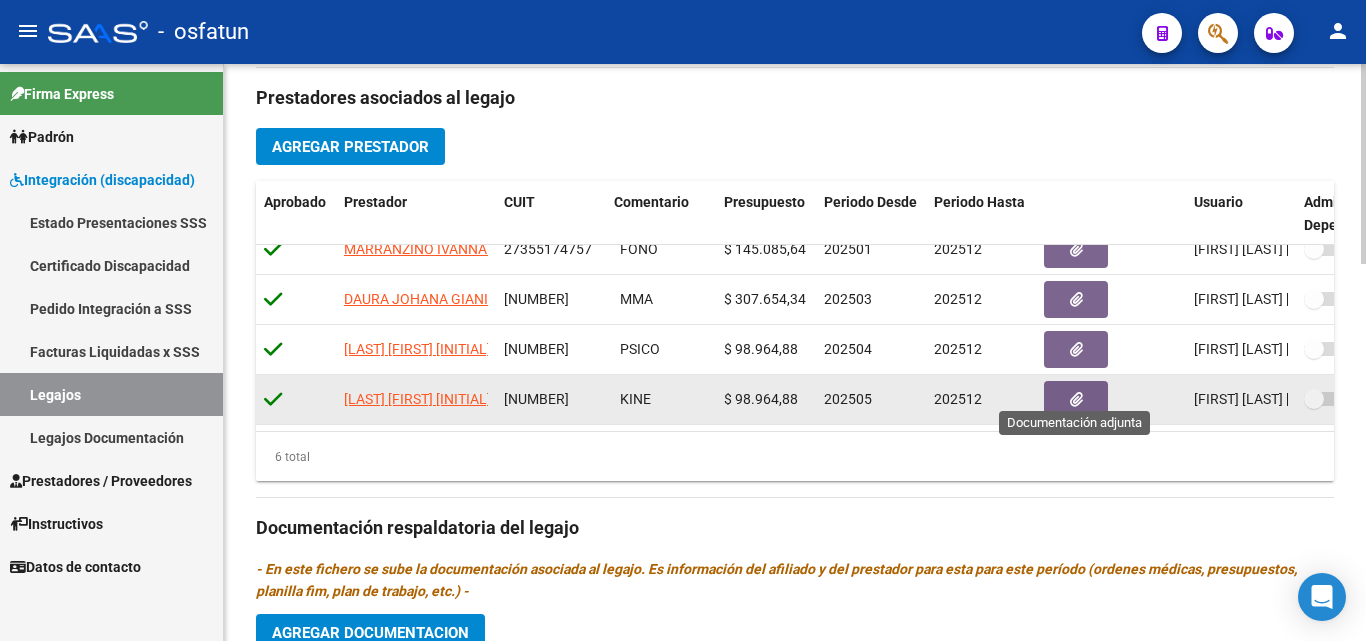 click 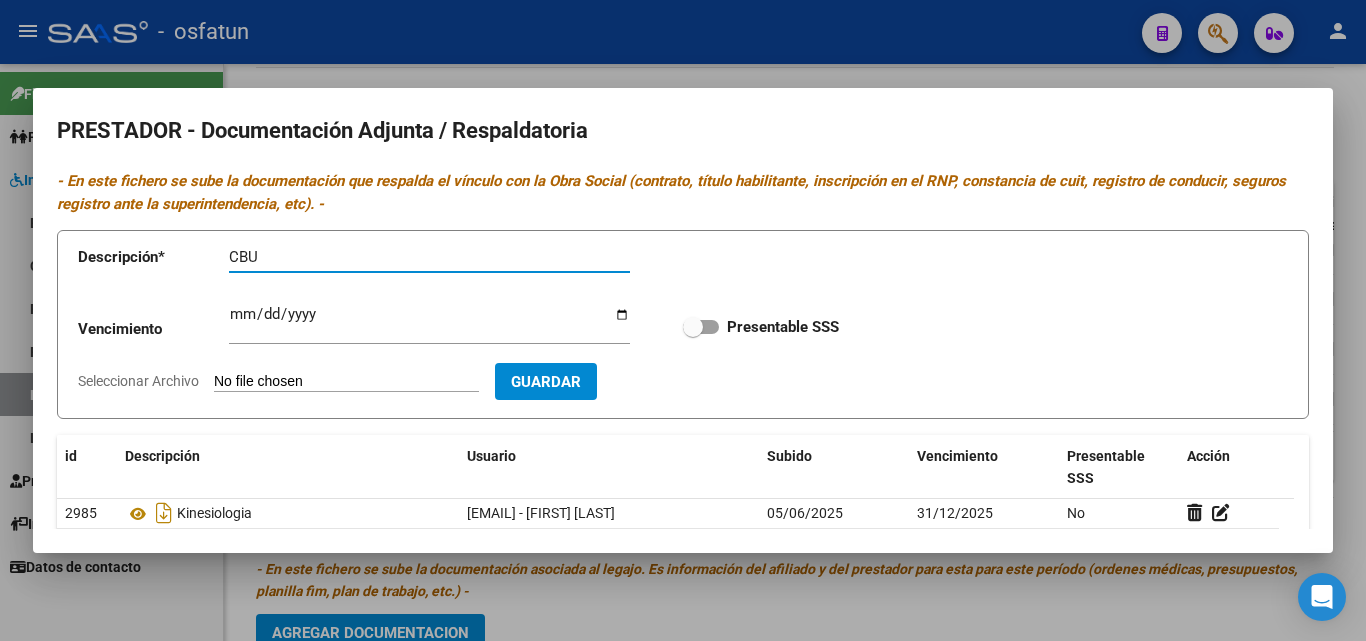 type on "CBU" 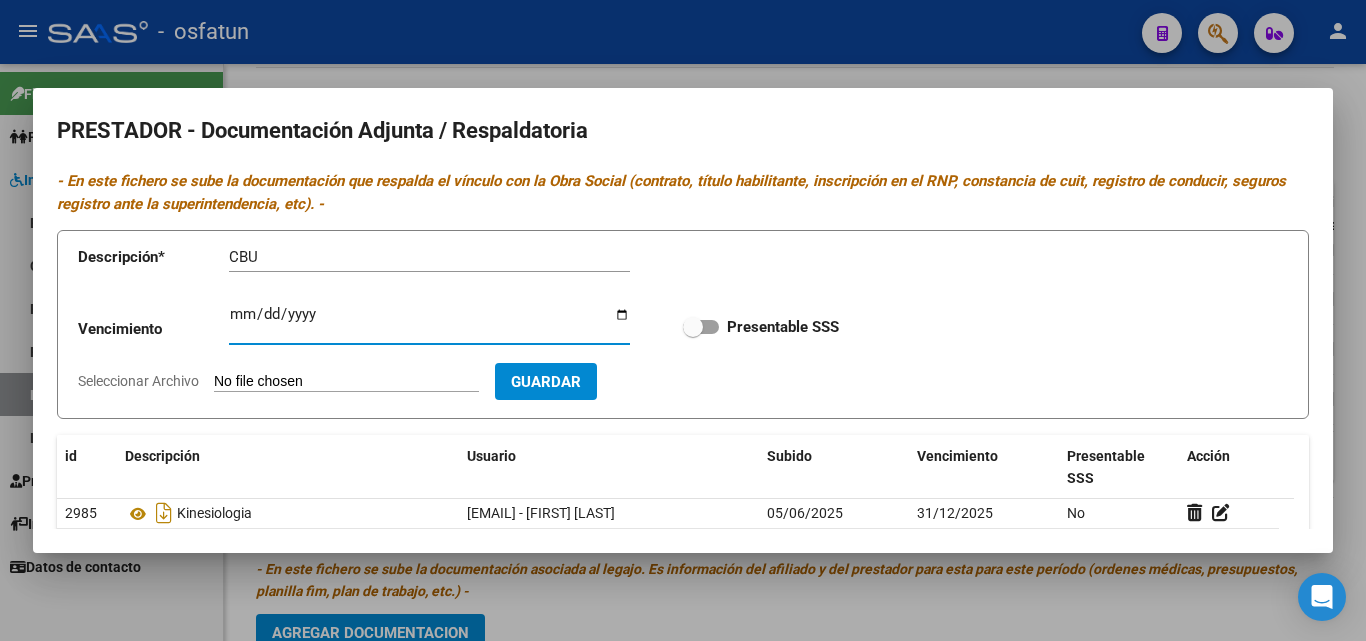click on "Ingresar vencimiento" at bounding box center (429, 322) 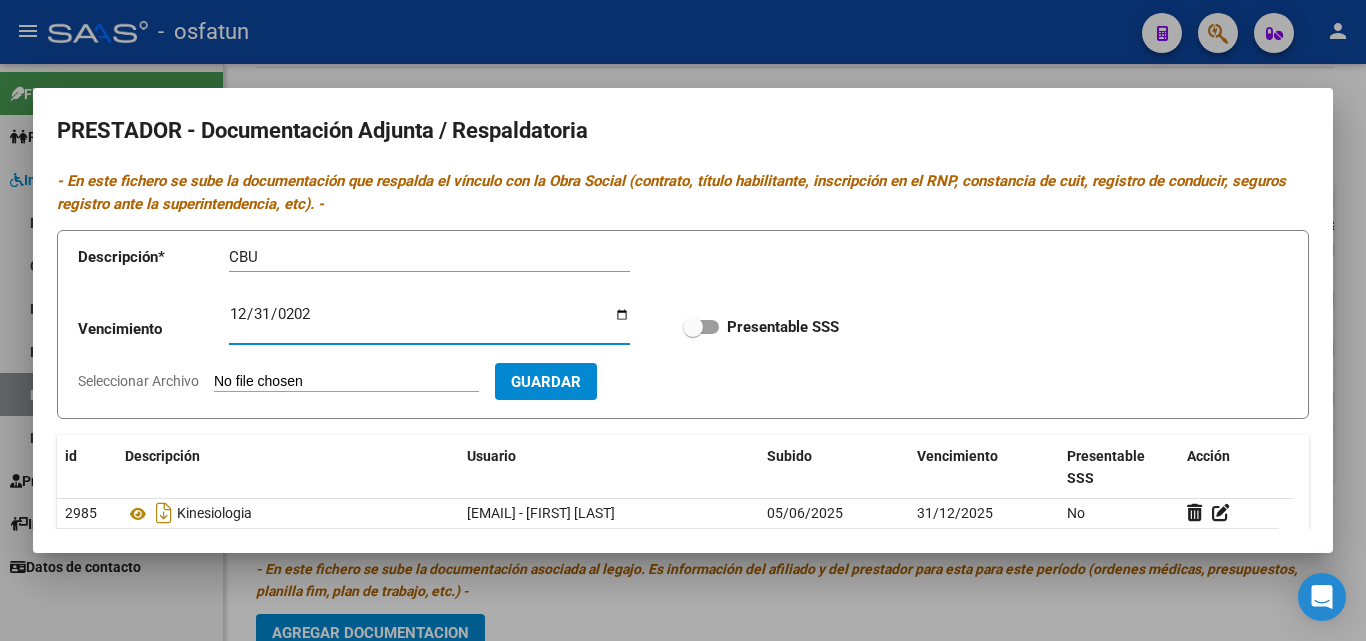 type on "[DATE]" 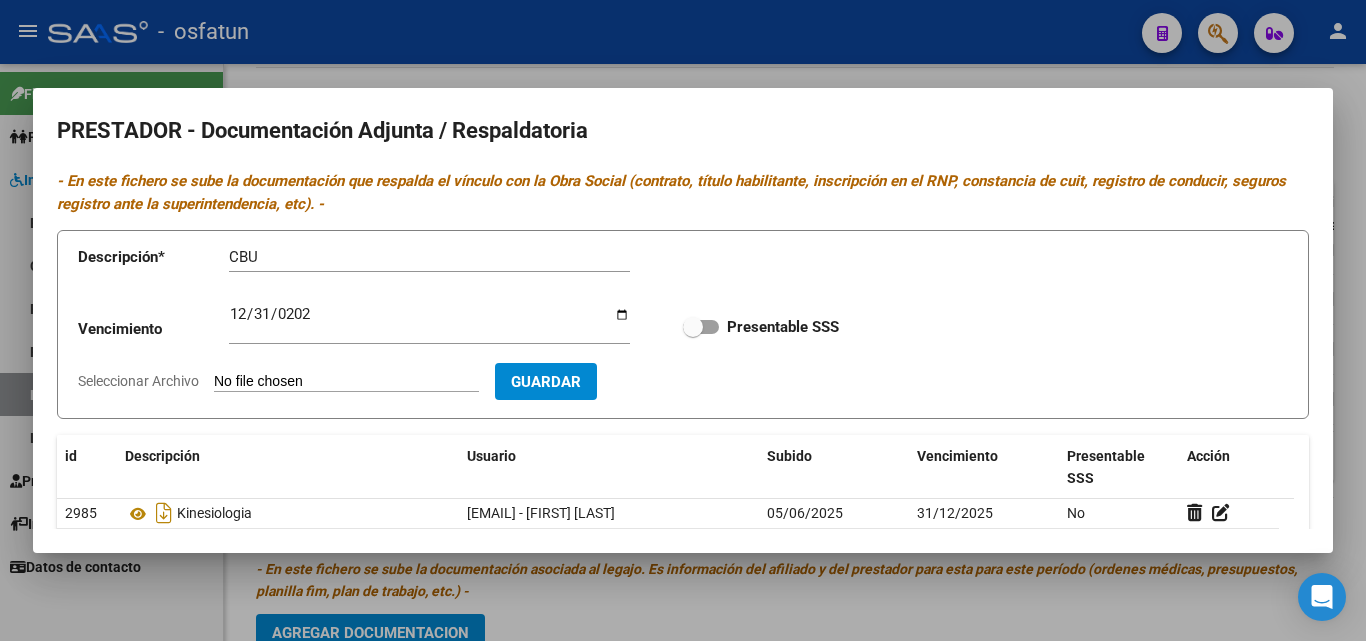 type on "C:\fakepath\DOC-20250807-WA0026. (1).pdf" 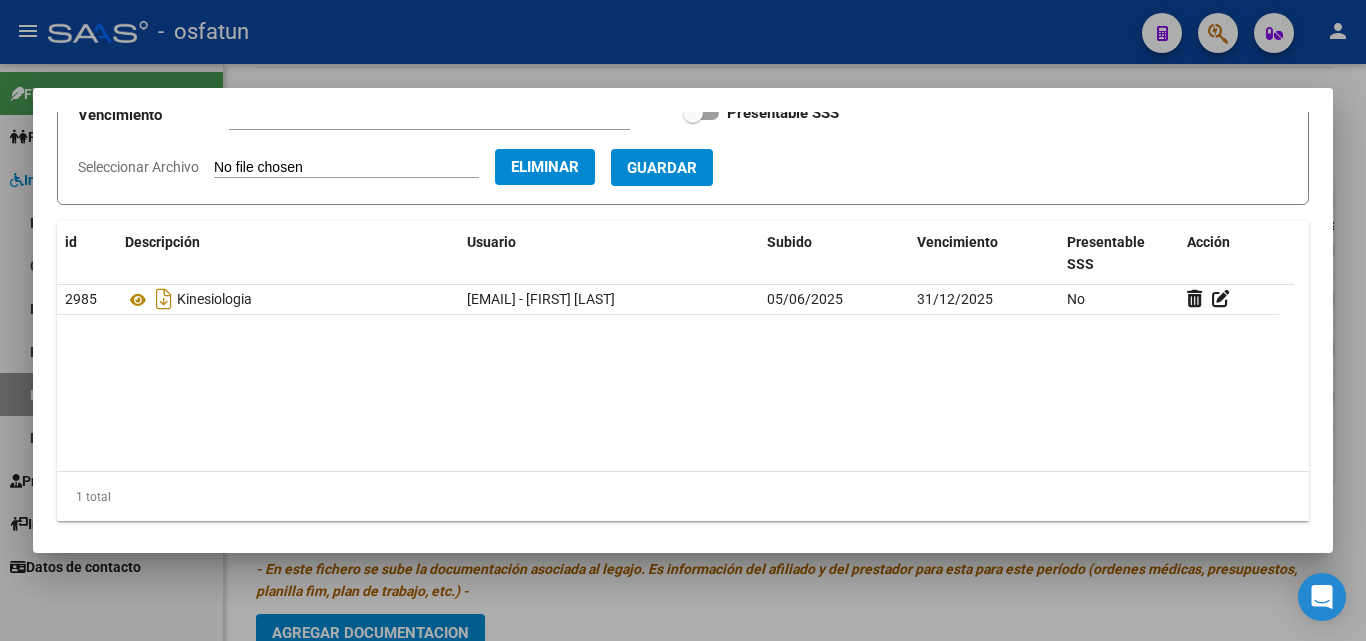 scroll, scrollTop: 222, scrollLeft: 0, axis: vertical 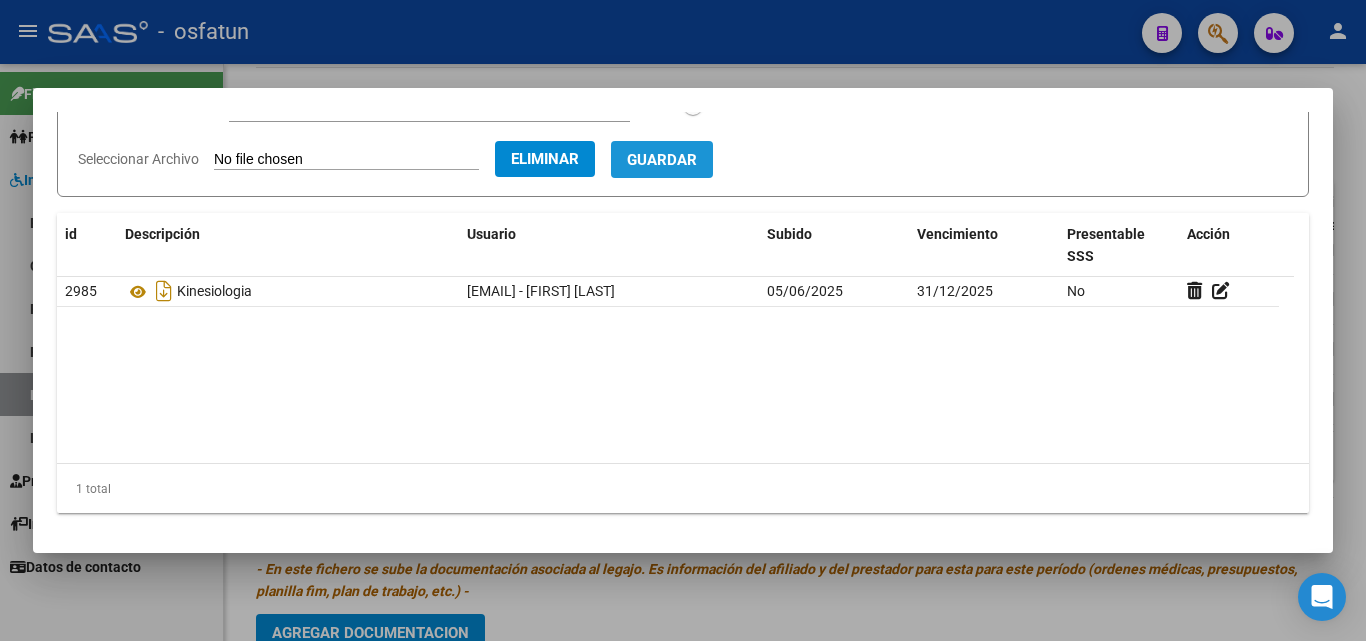 click on "Guardar" at bounding box center [662, 160] 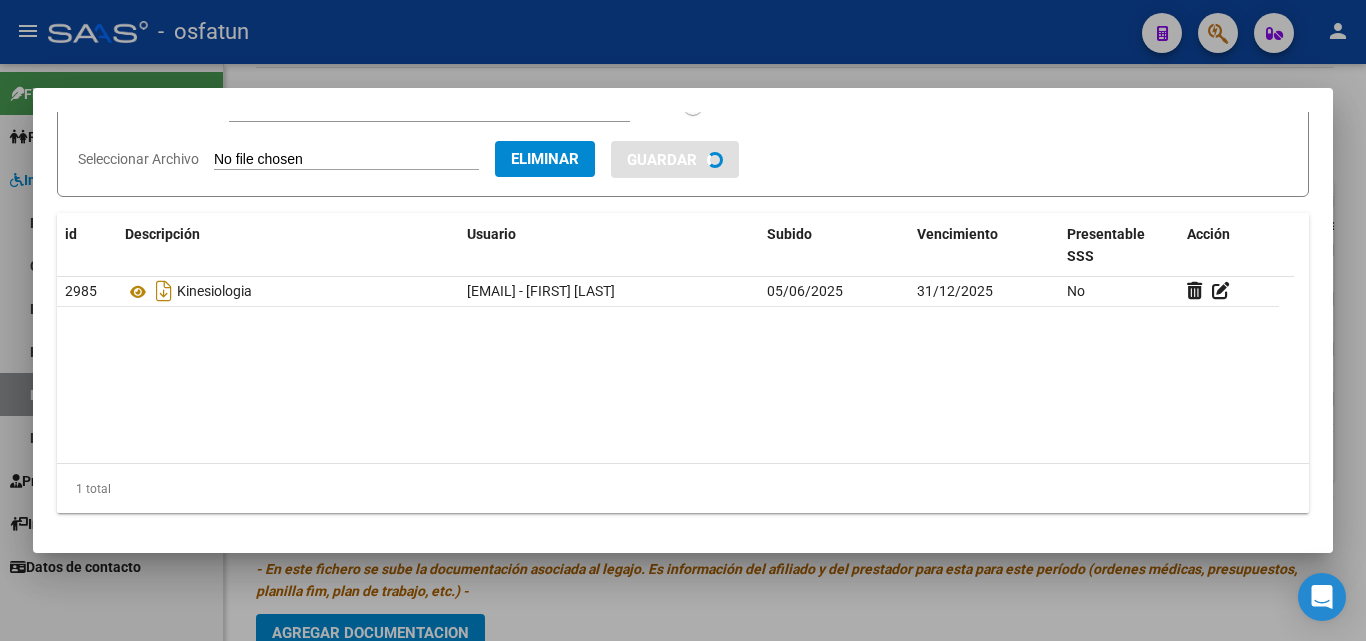 type 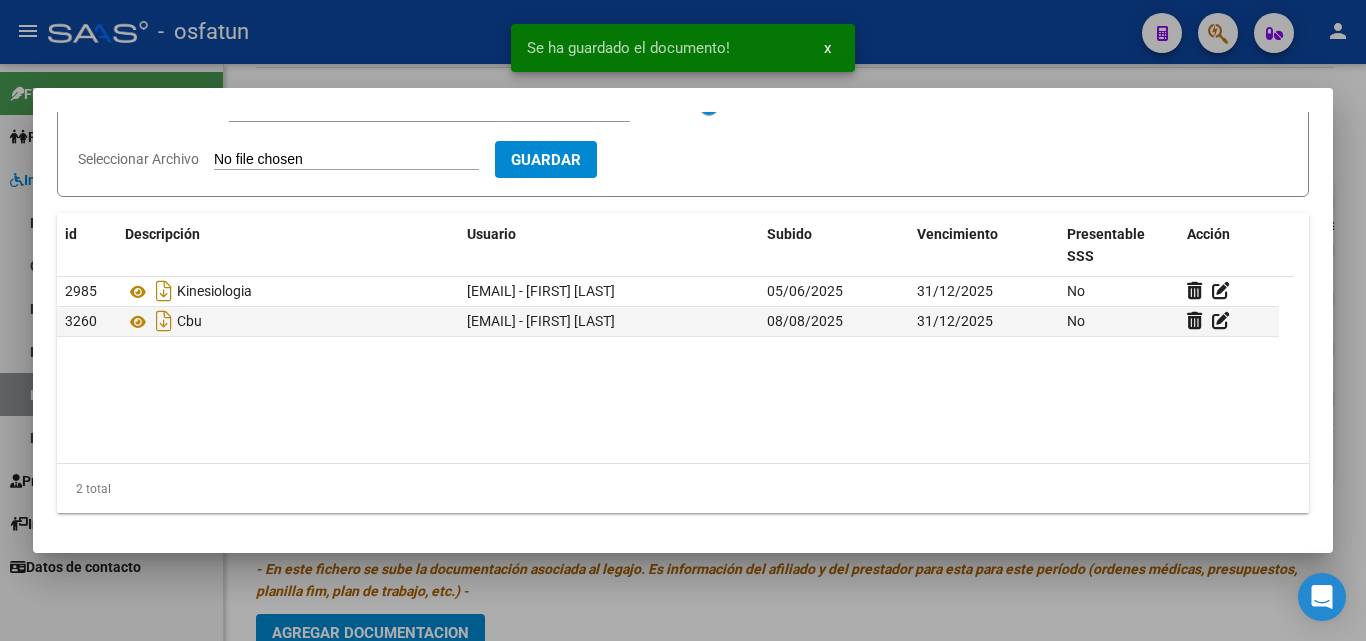 click at bounding box center (683, 320) 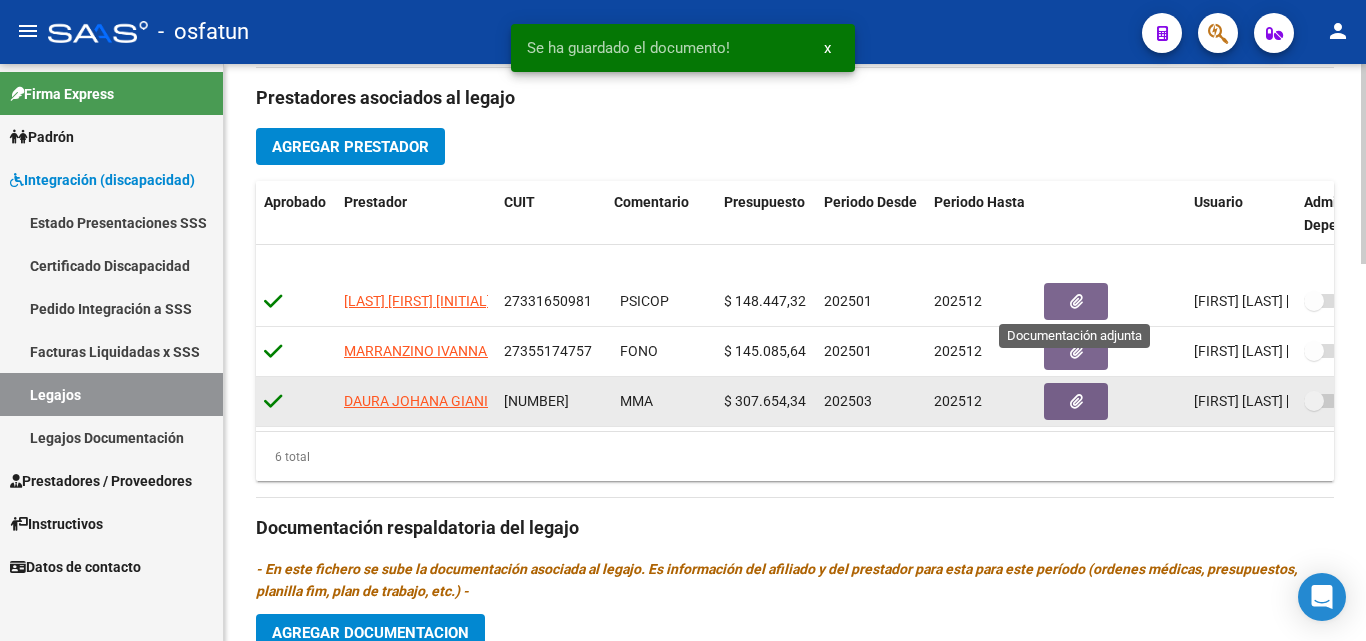 scroll, scrollTop: 0, scrollLeft: 0, axis: both 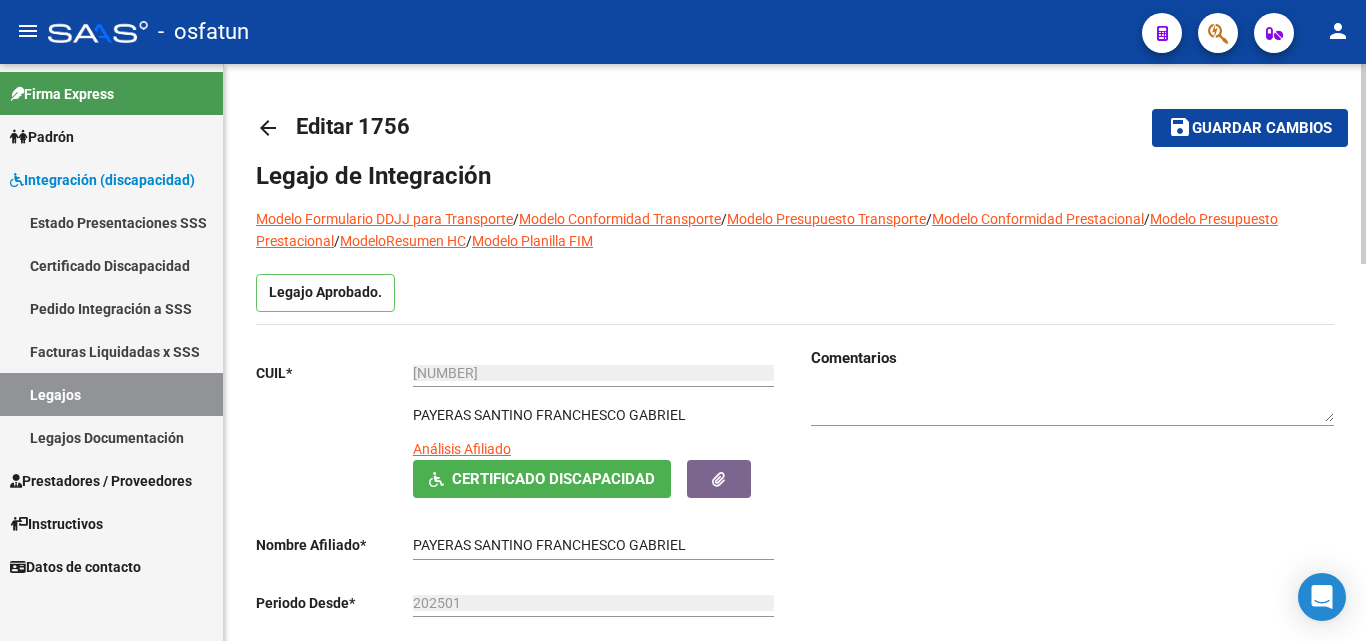 click on "save Guardar cambios" 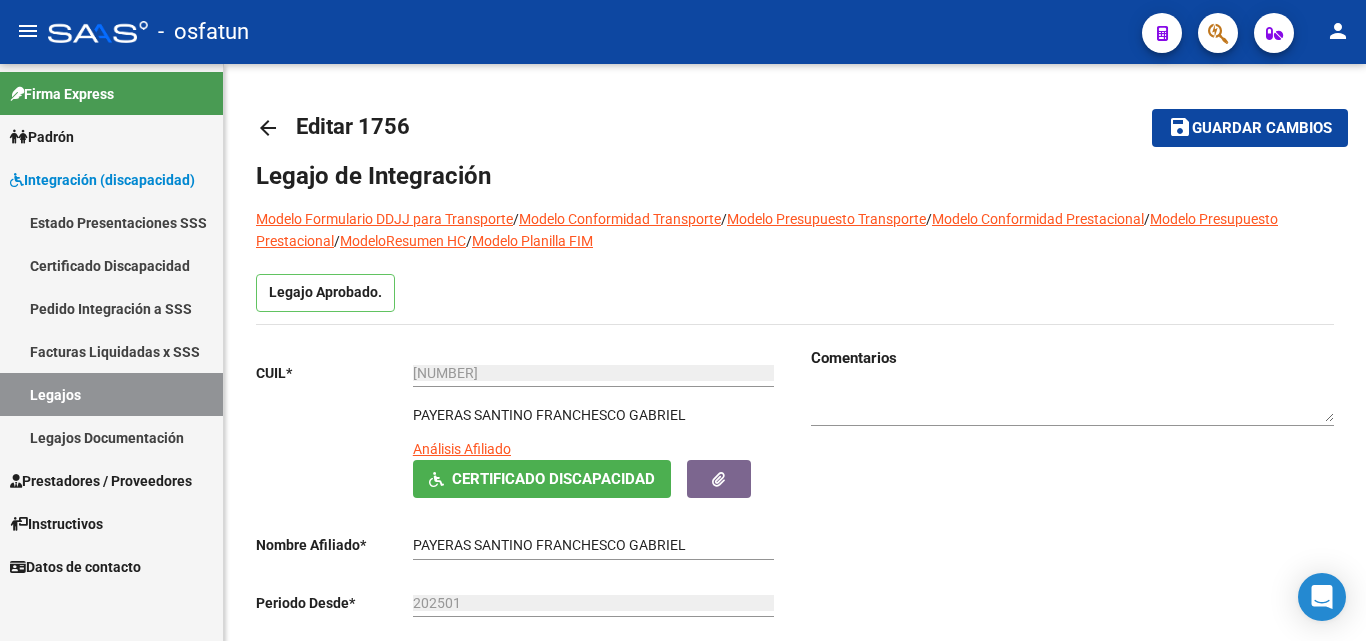 click on "Prestadores / Proveedores" at bounding box center [101, 481] 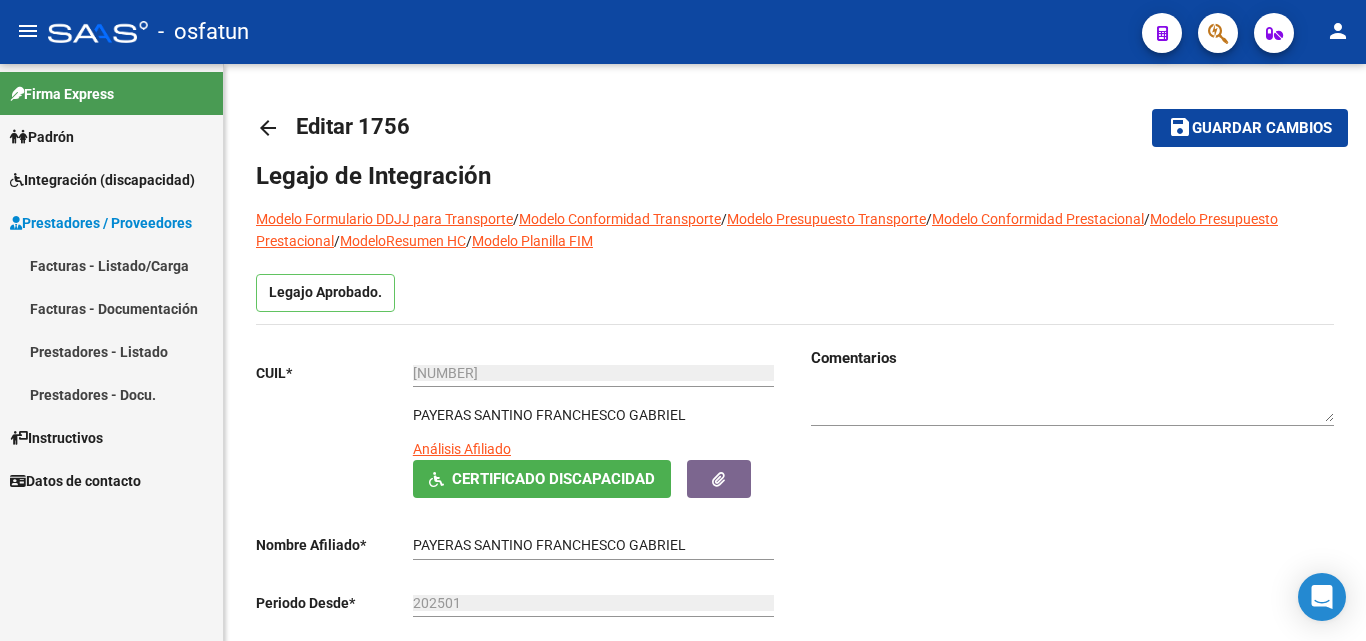 click on "Facturas - Listado/Carga" at bounding box center (111, 265) 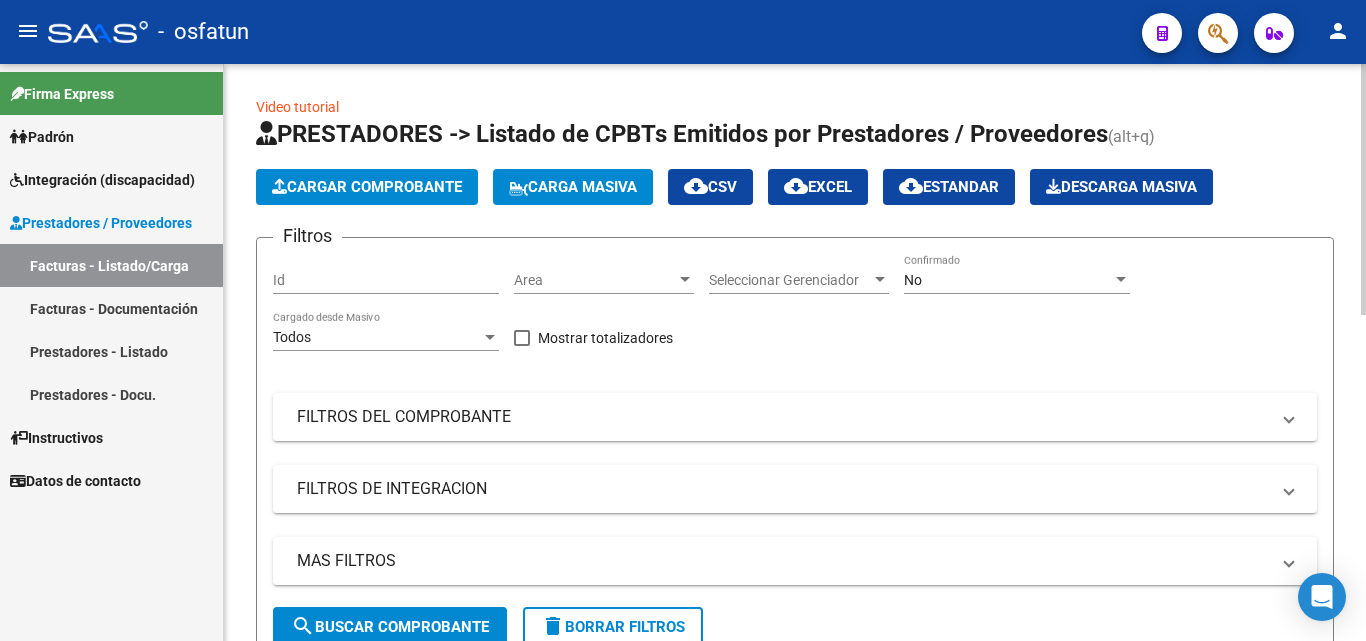 click on "Seleccionar Gerenciador" at bounding box center (790, 280) 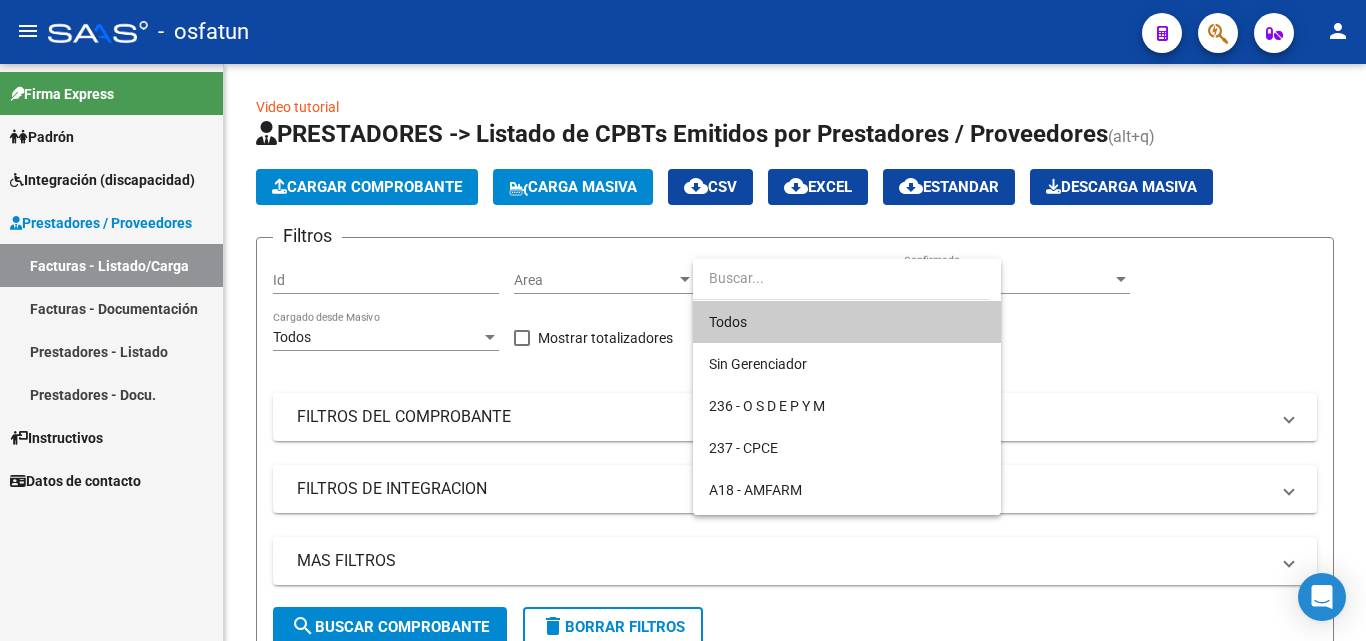 click on "Todos" at bounding box center (847, 322) 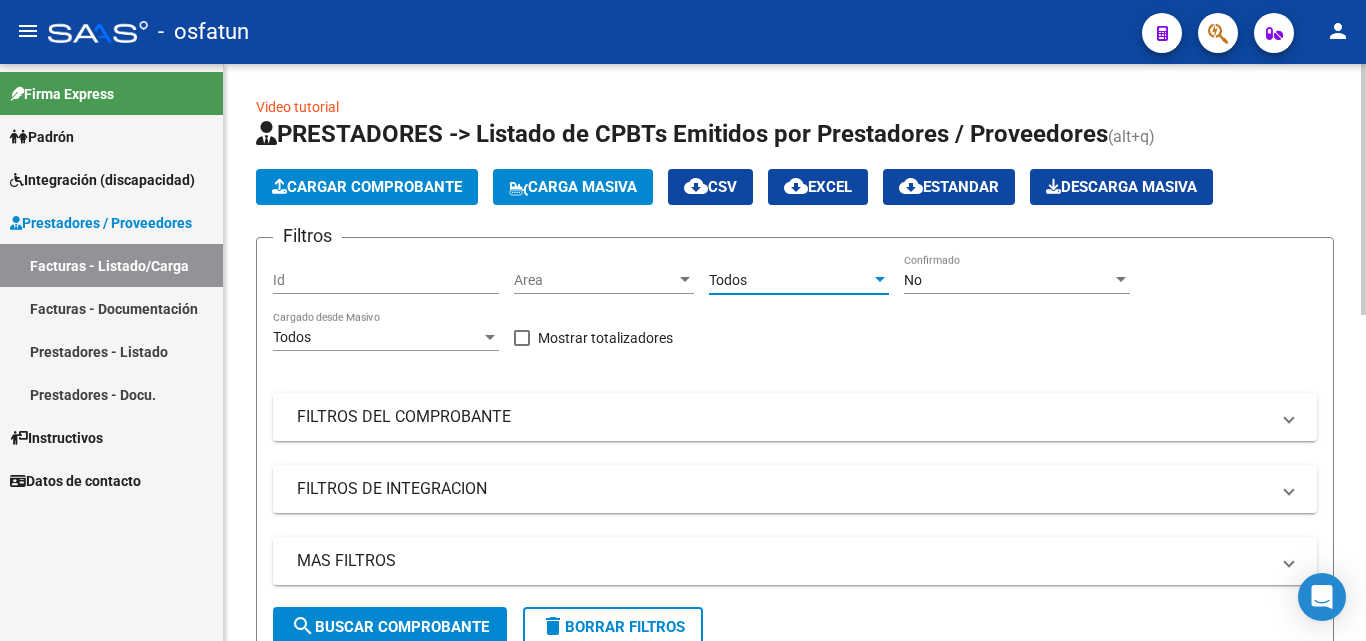 click on "No" at bounding box center (1008, 280) 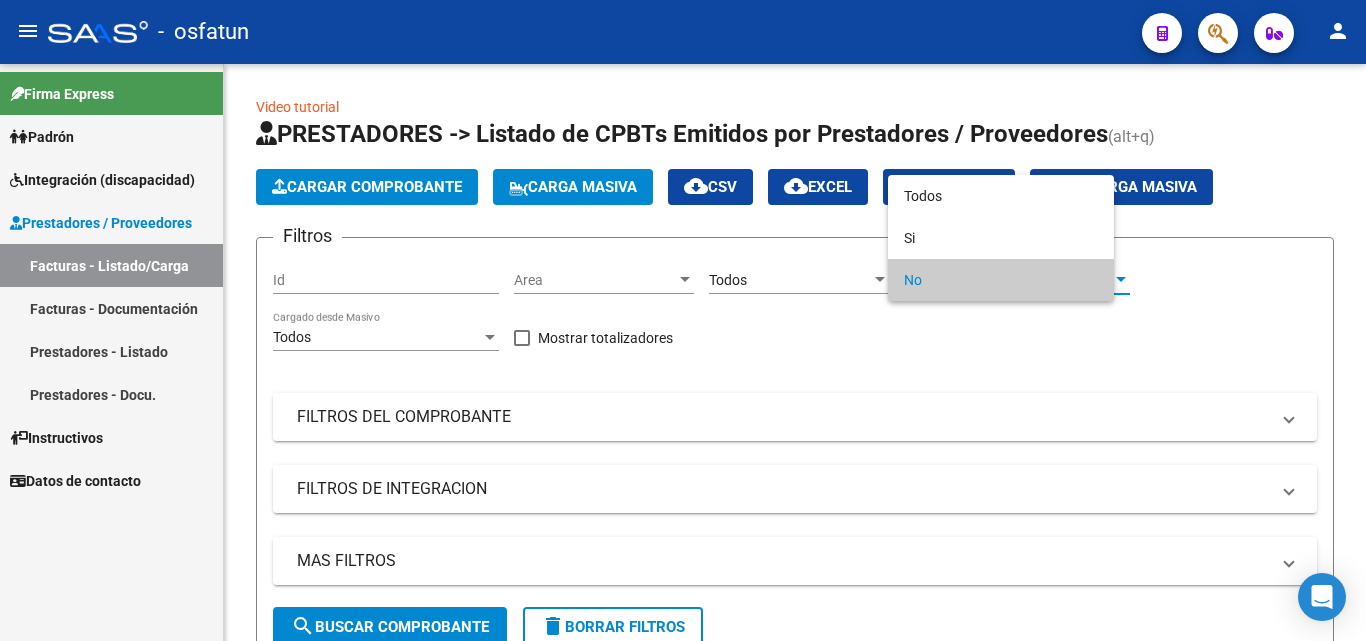 click on "No" at bounding box center [1001, 280] 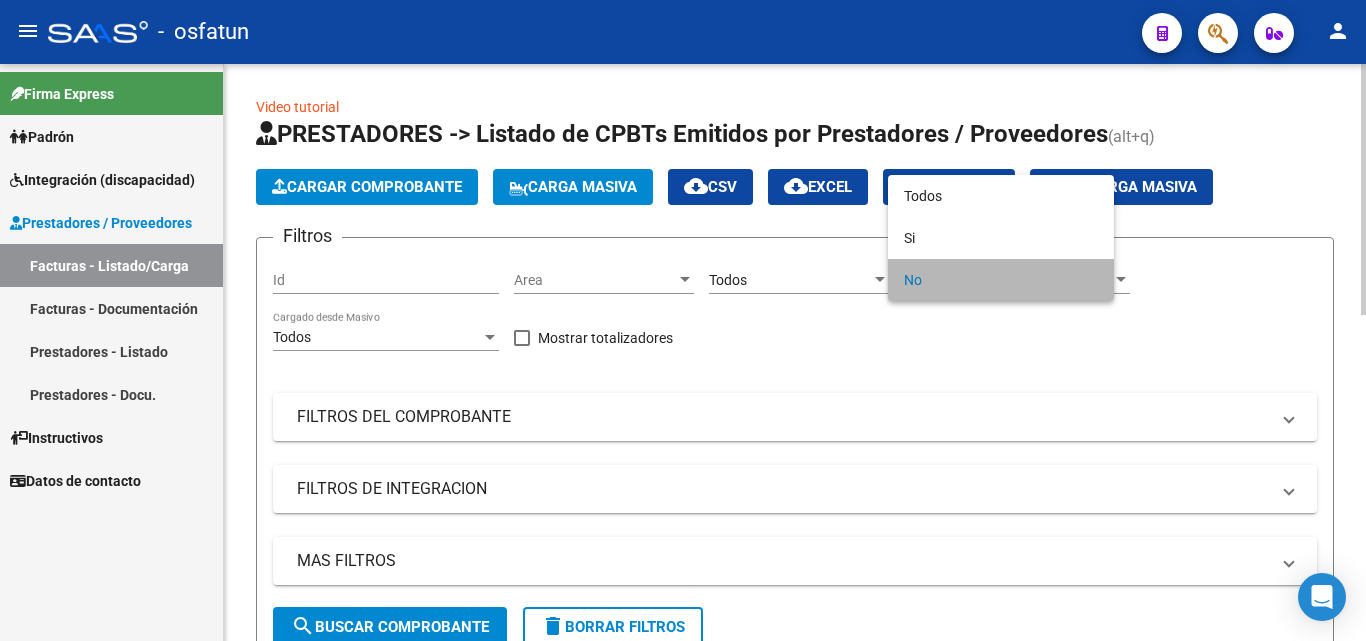 click on "No Confirmado" 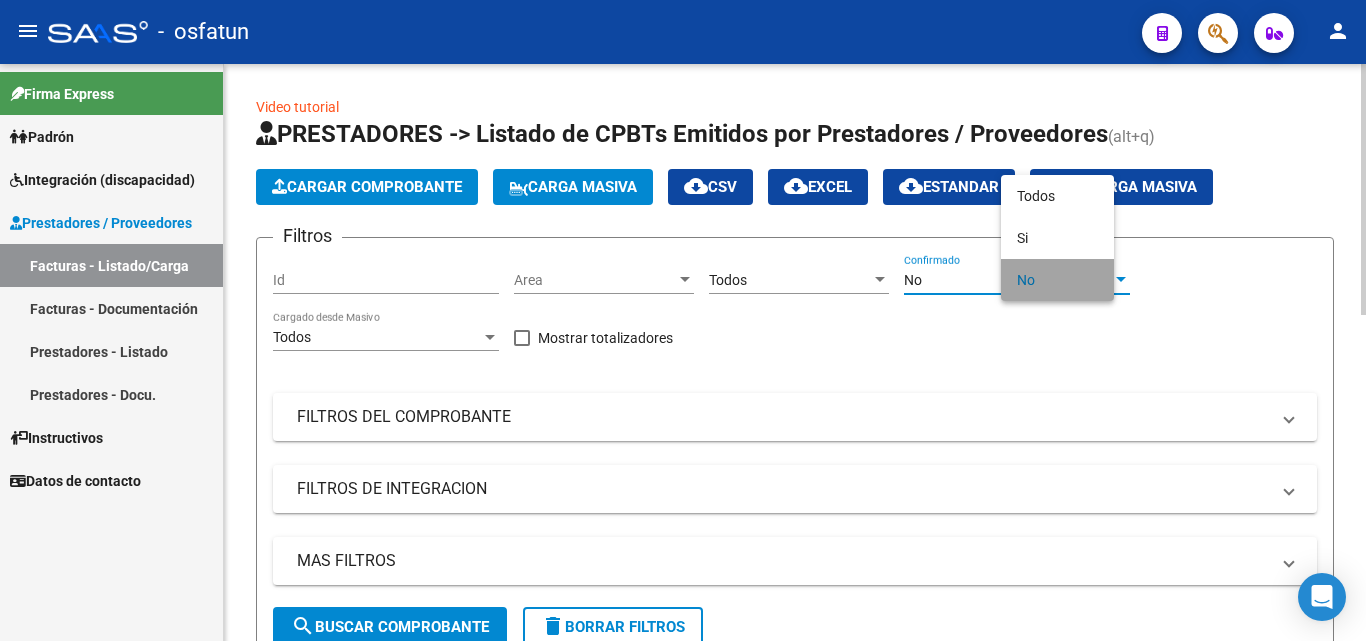 click on "No" at bounding box center [1057, 280] 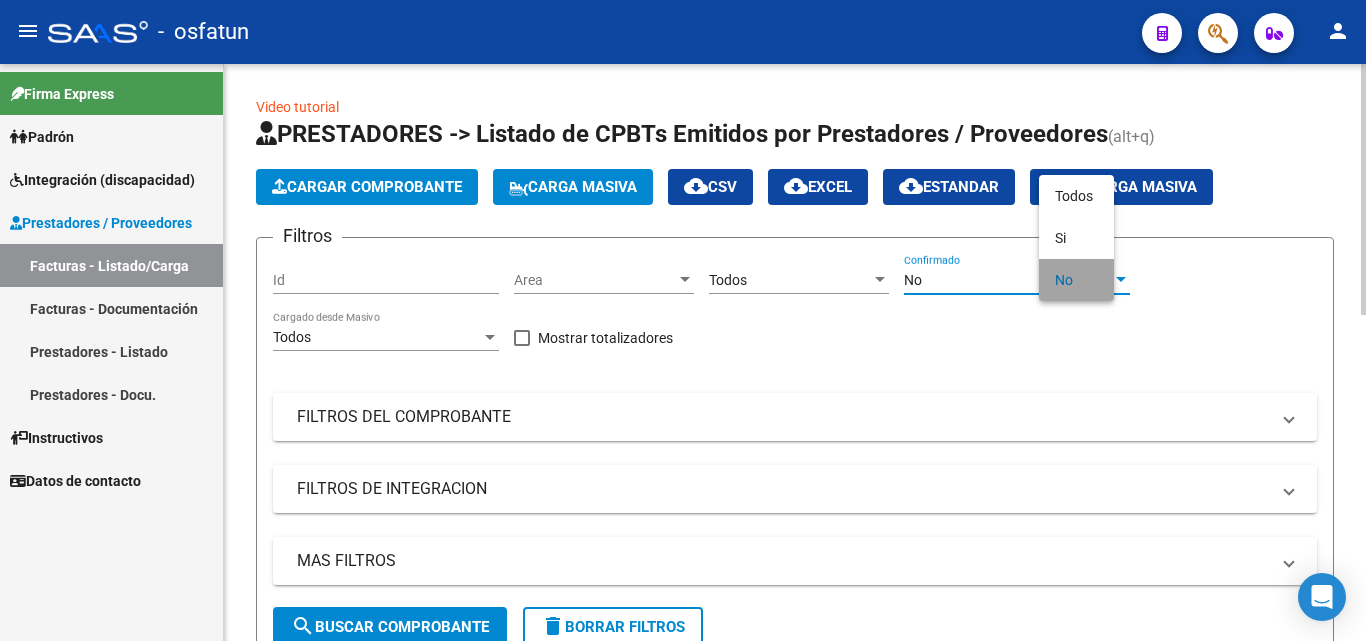 click on "No" at bounding box center [1076, 280] 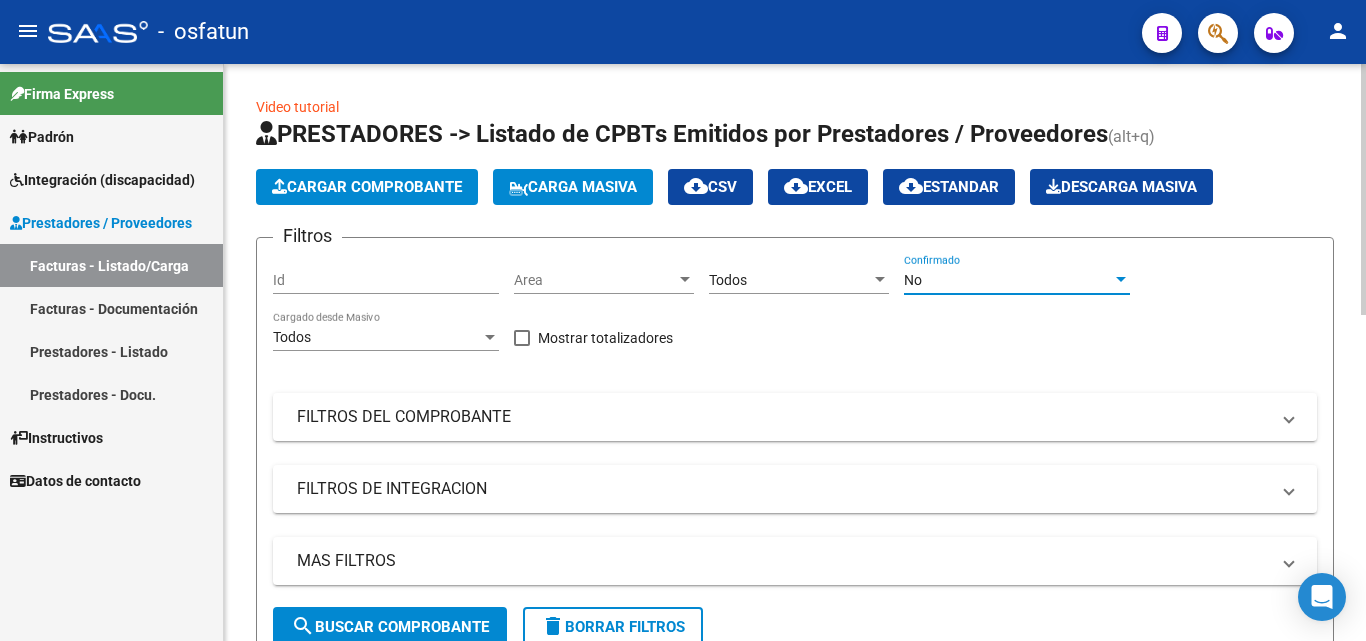 click on "No" at bounding box center [1008, 280] 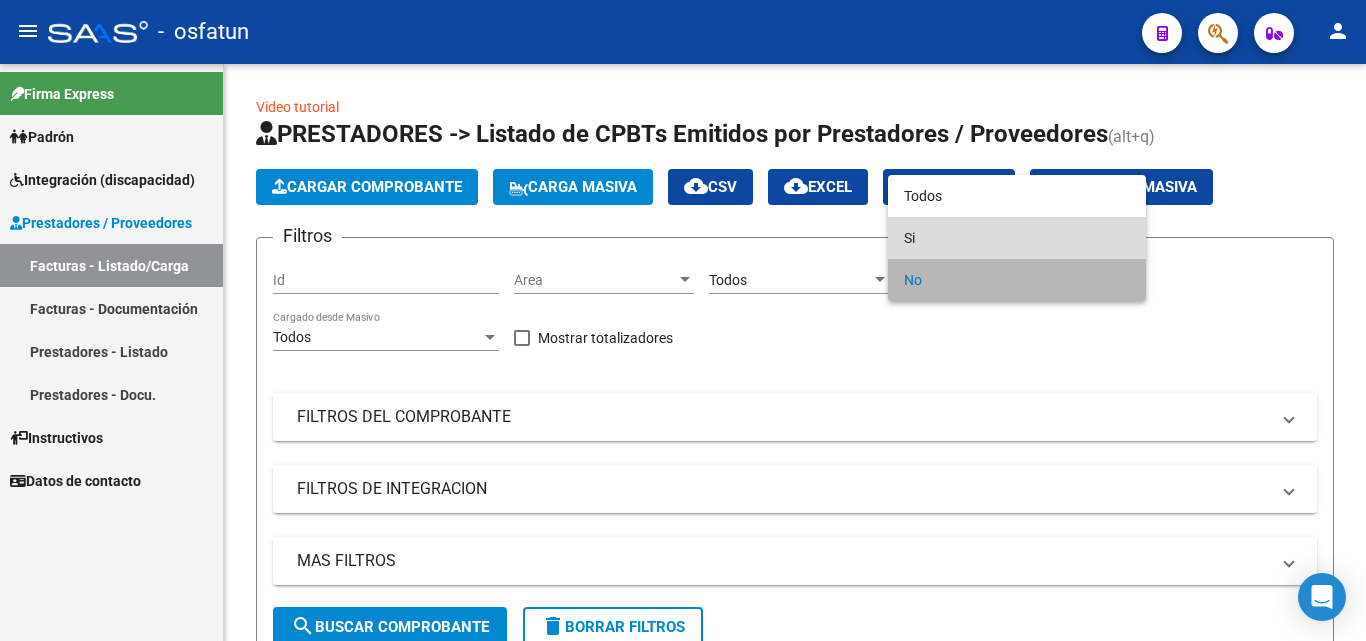 click on "Si" at bounding box center [1017, 238] 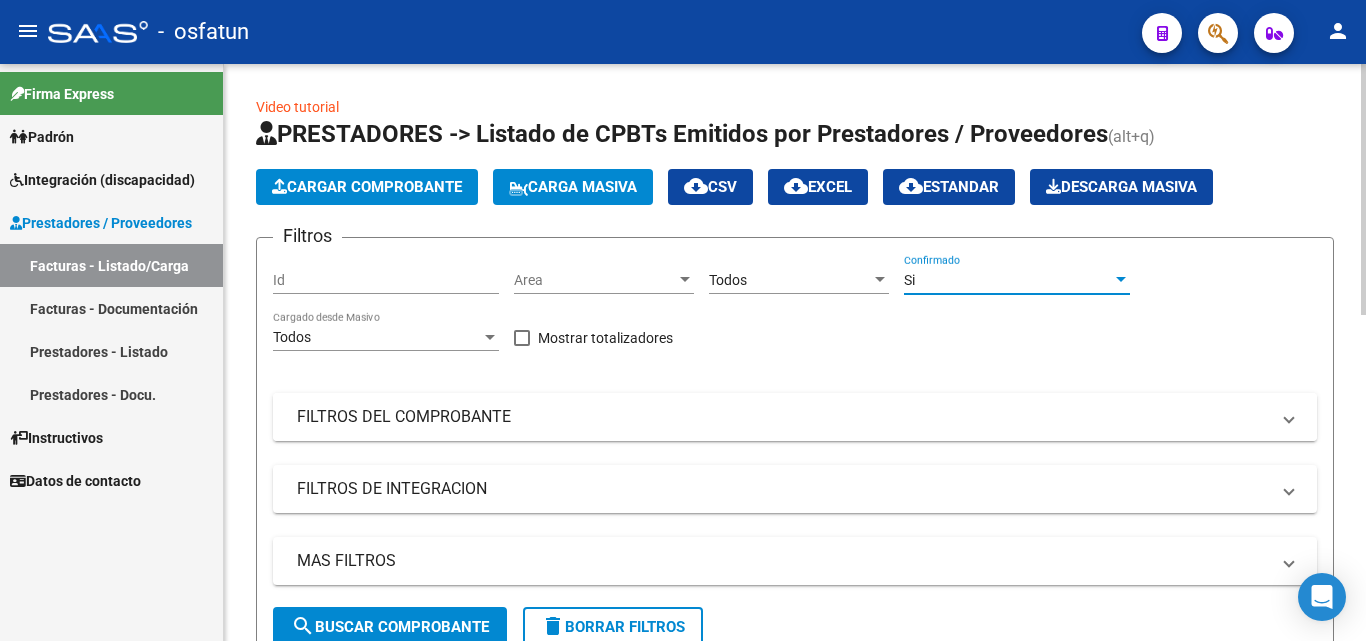 click on "FILTROS DEL COMPROBANTE" at bounding box center [783, 417] 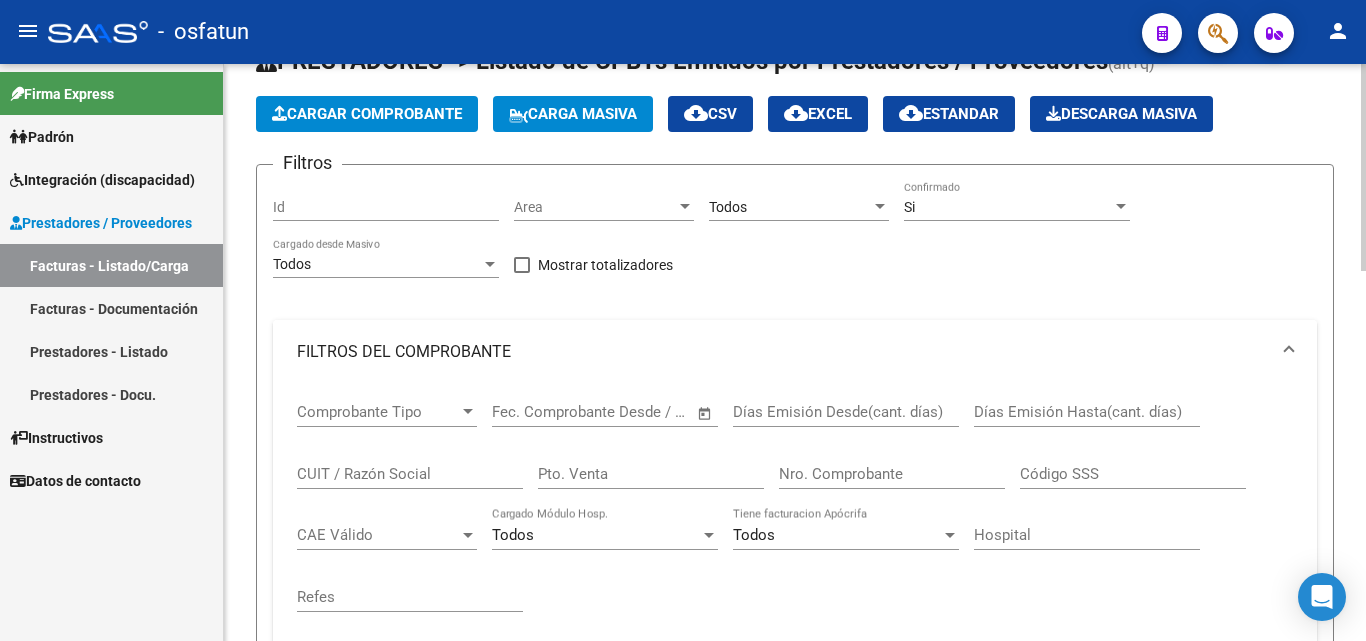 scroll, scrollTop: 100, scrollLeft: 0, axis: vertical 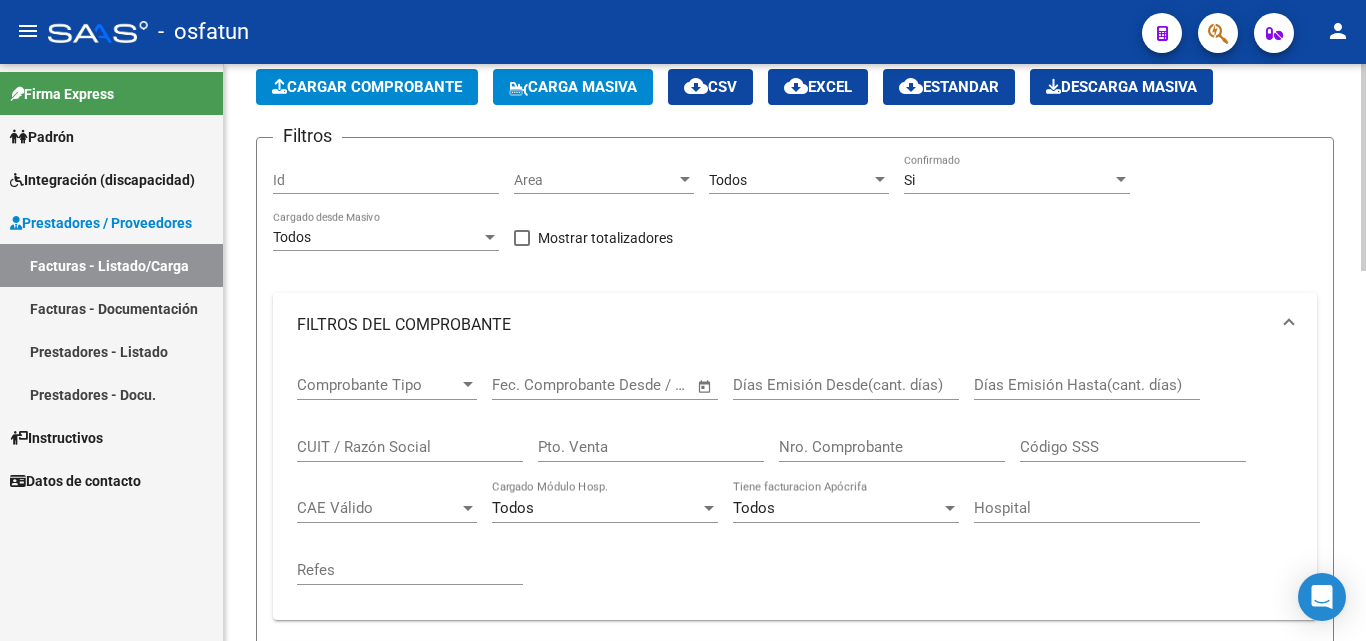 click on "CUIT / Razón Social" at bounding box center (410, 447) 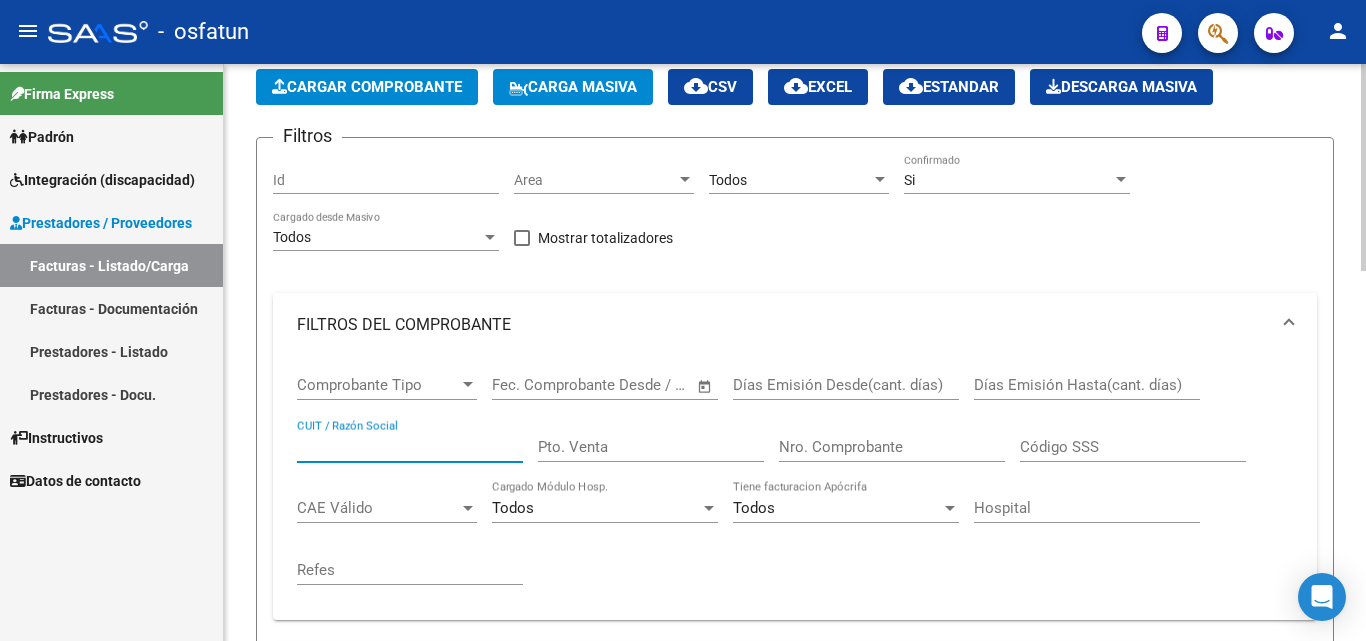 paste on "[NUMBER]" 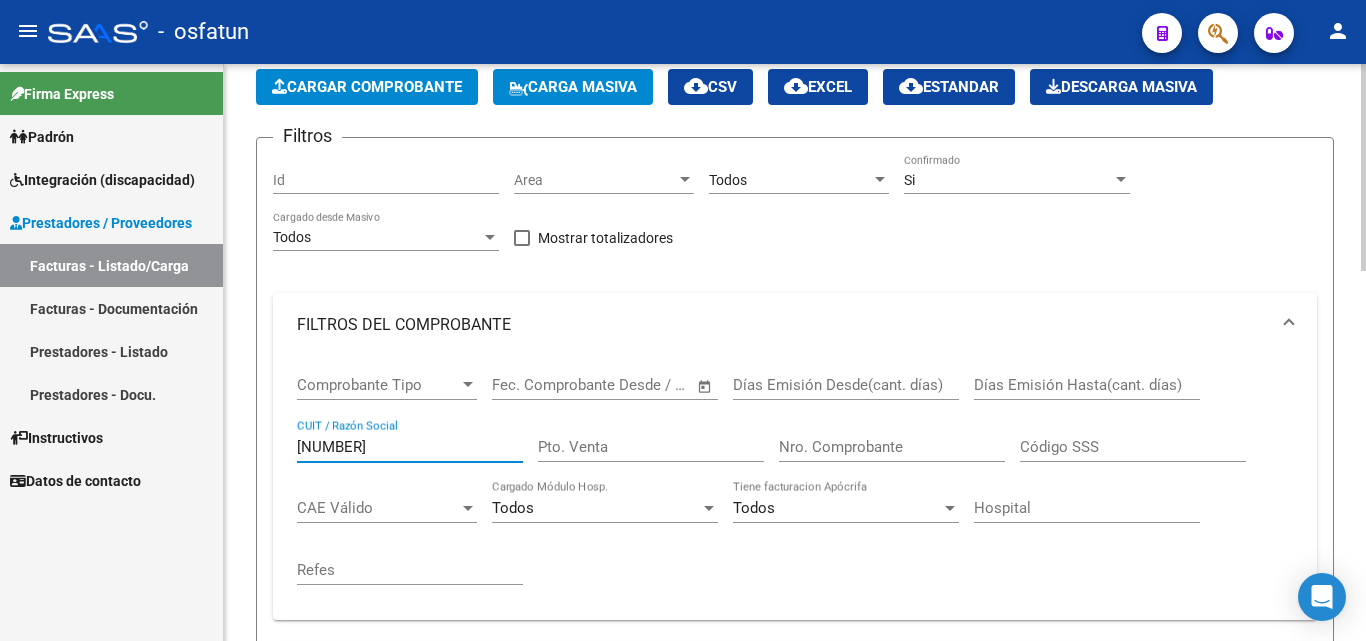 click on "[NUMBER]" at bounding box center [410, 447] 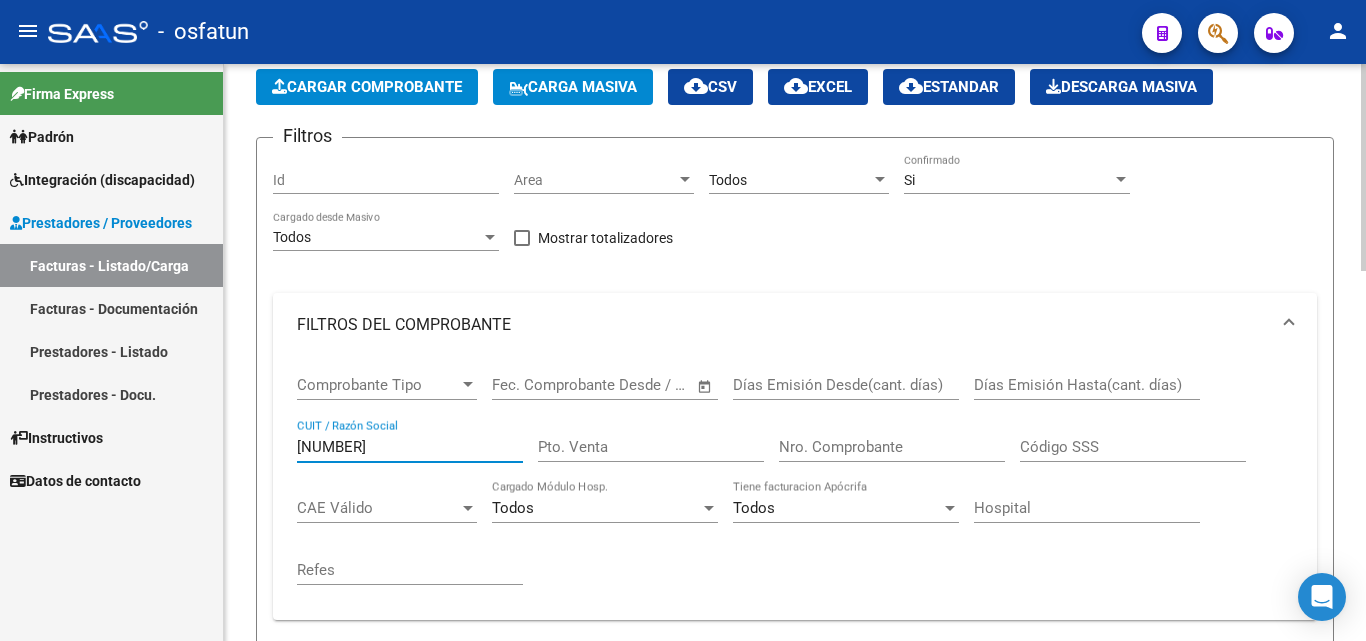 click on "[NUMBER]" at bounding box center [410, 447] 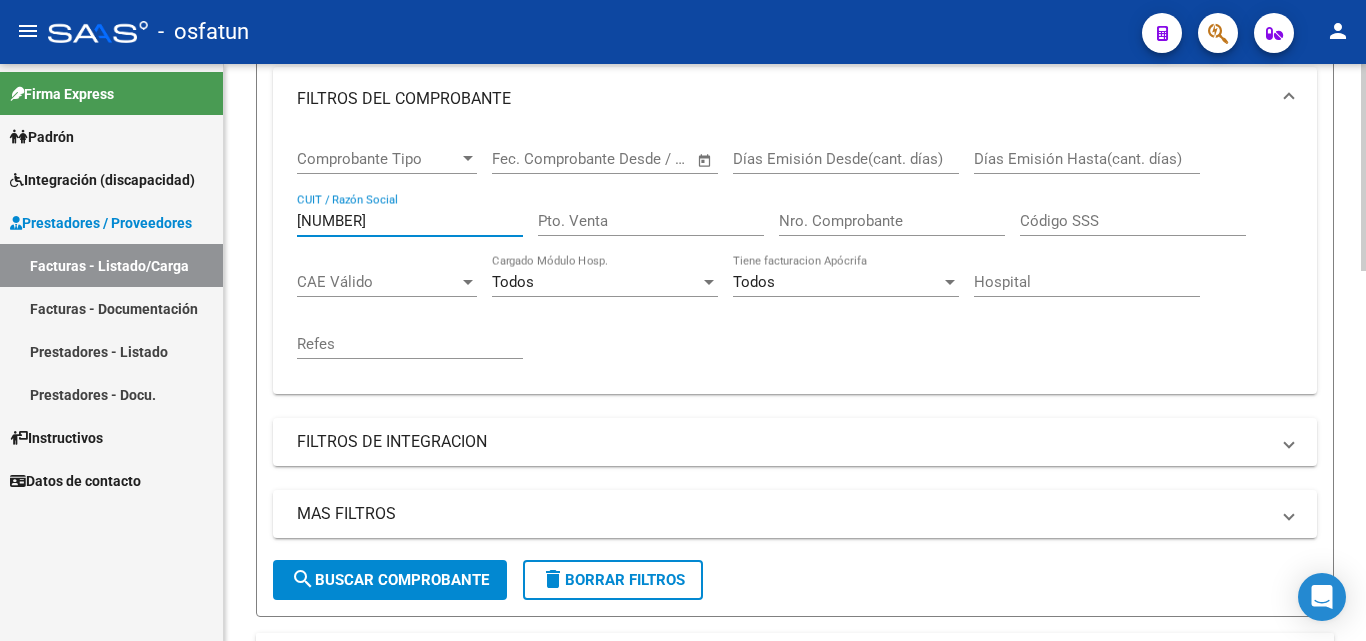 scroll, scrollTop: 400, scrollLeft: 0, axis: vertical 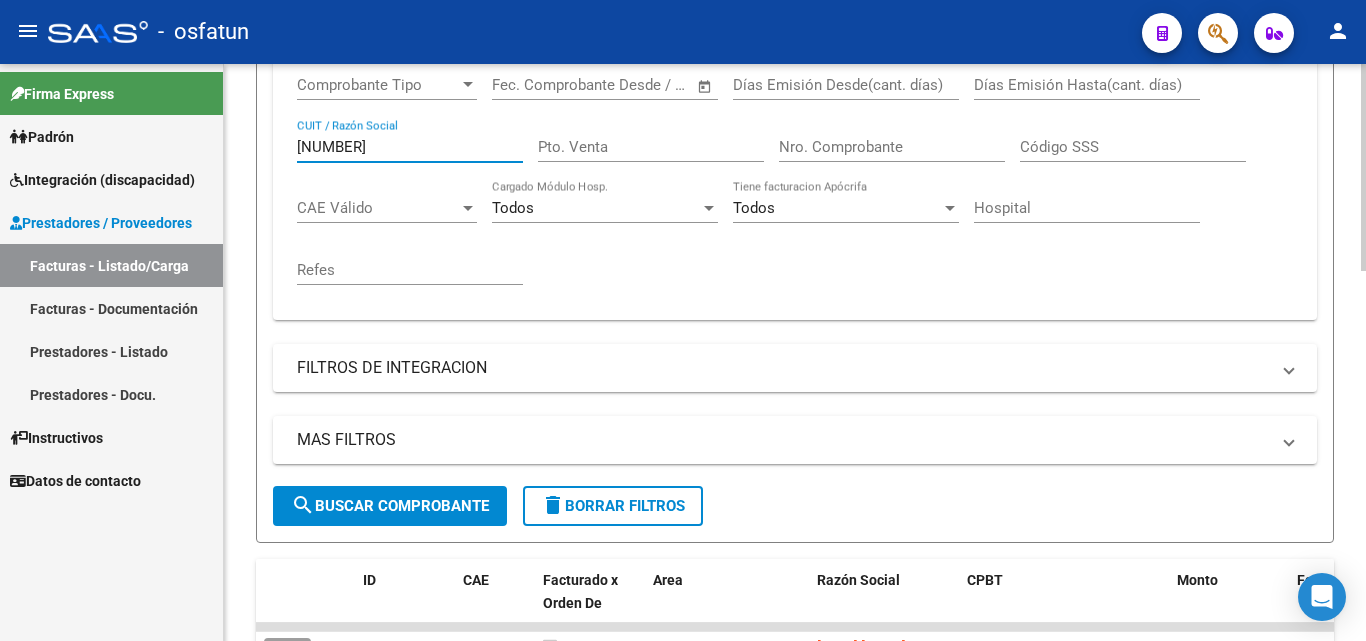 type on "[NUMBER]" 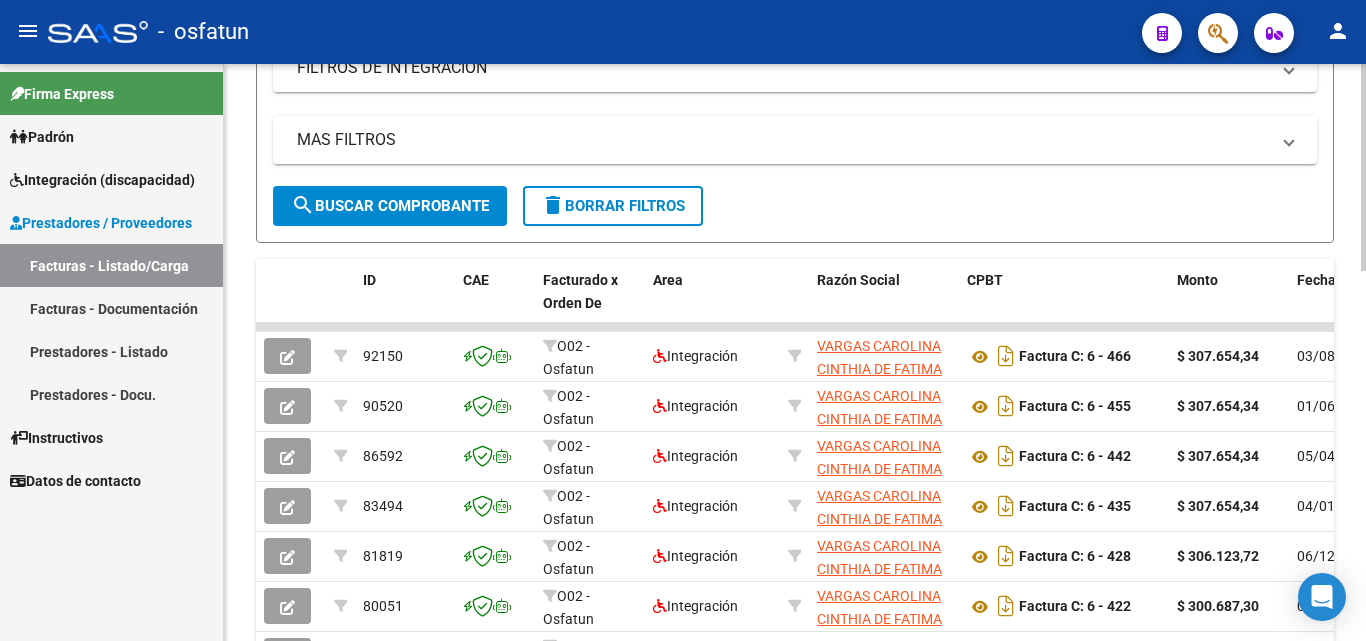 scroll, scrollTop: 800, scrollLeft: 0, axis: vertical 